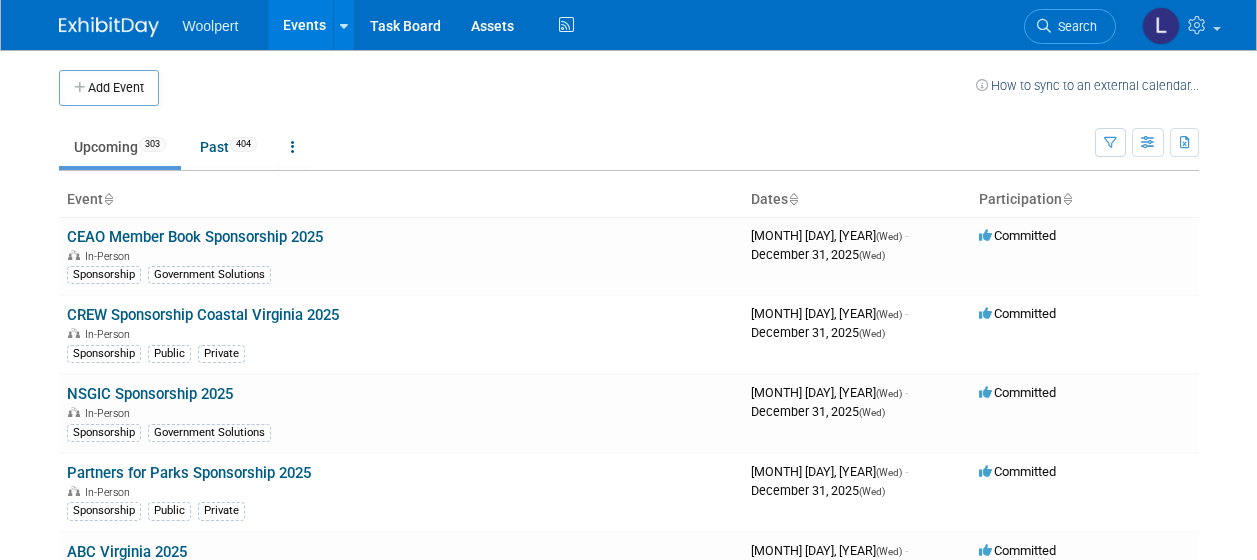 scroll, scrollTop: 0, scrollLeft: 0, axis: both 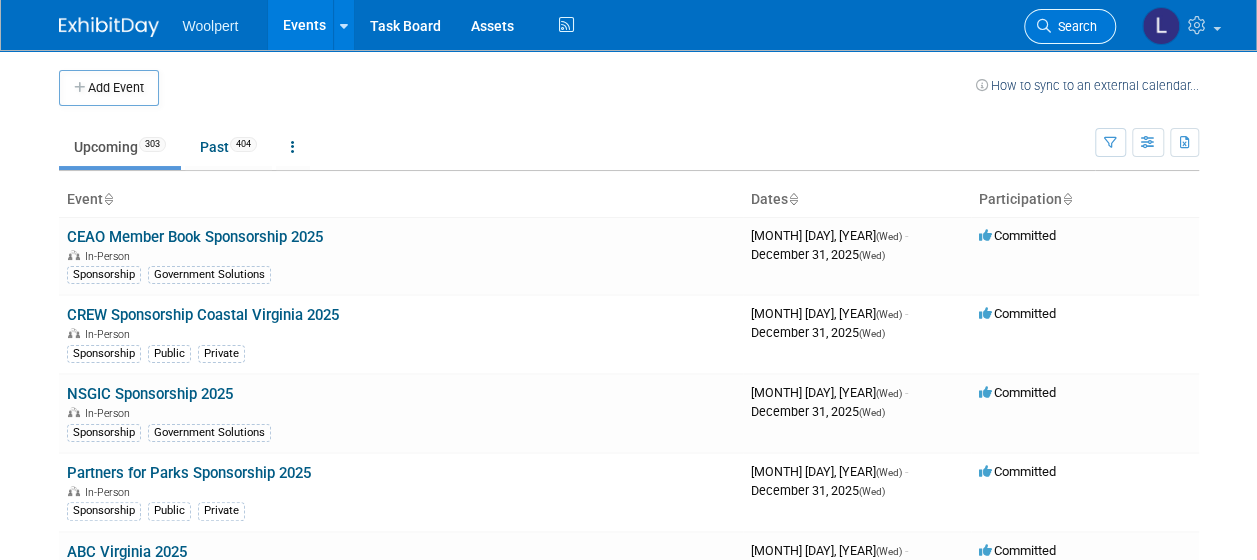 click on "Search" at bounding box center (1074, 26) 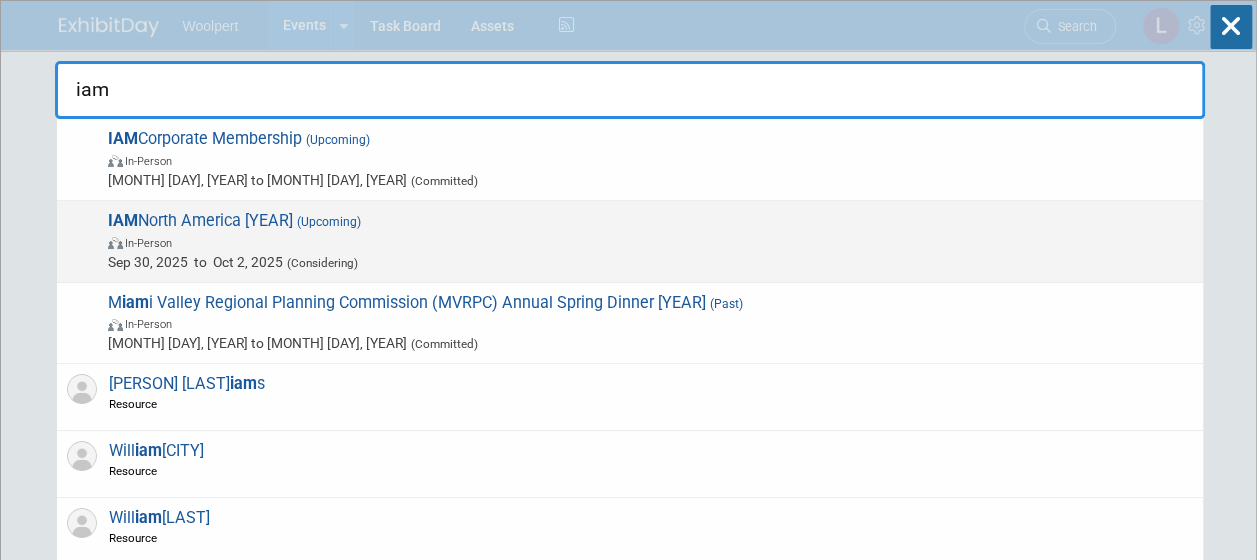type on "iam" 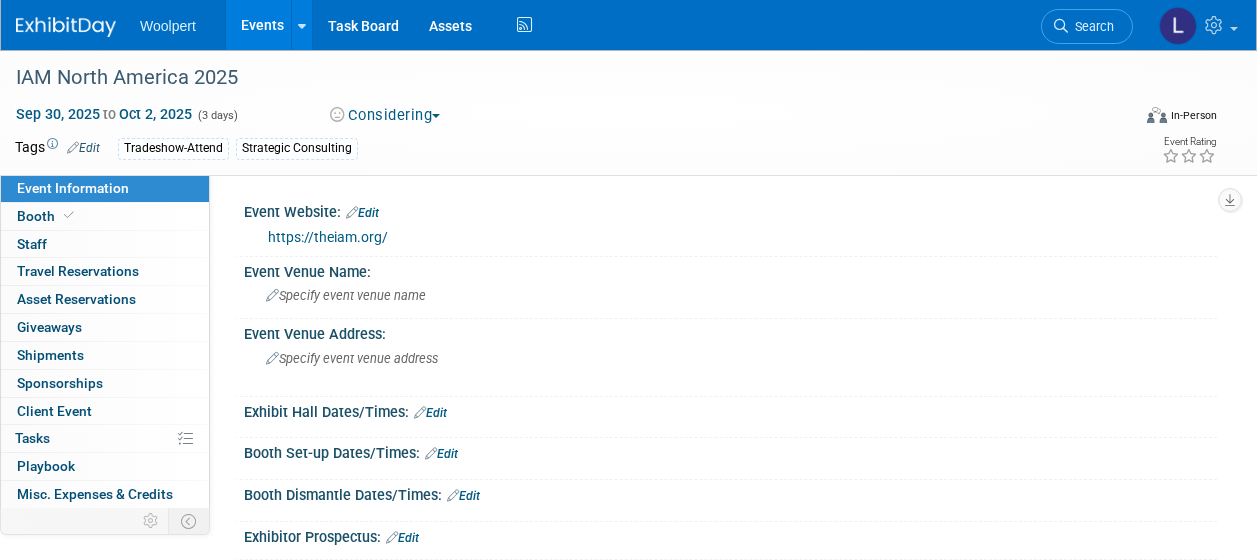 scroll, scrollTop: 0, scrollLeft: 0, axis: both 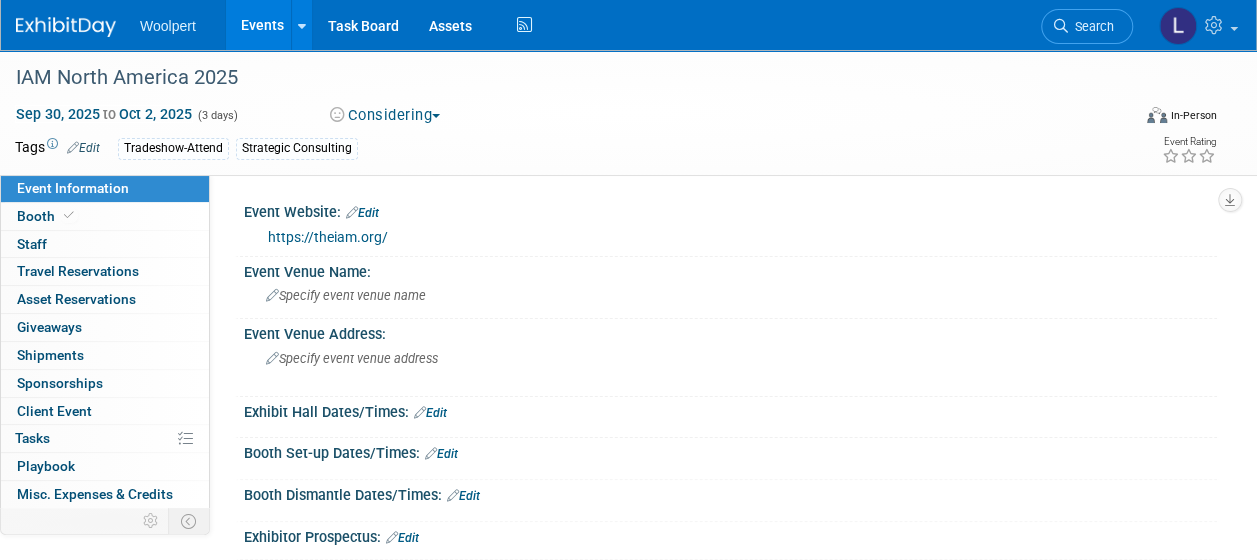 click on "Considering" at bounding box center (385, 115) 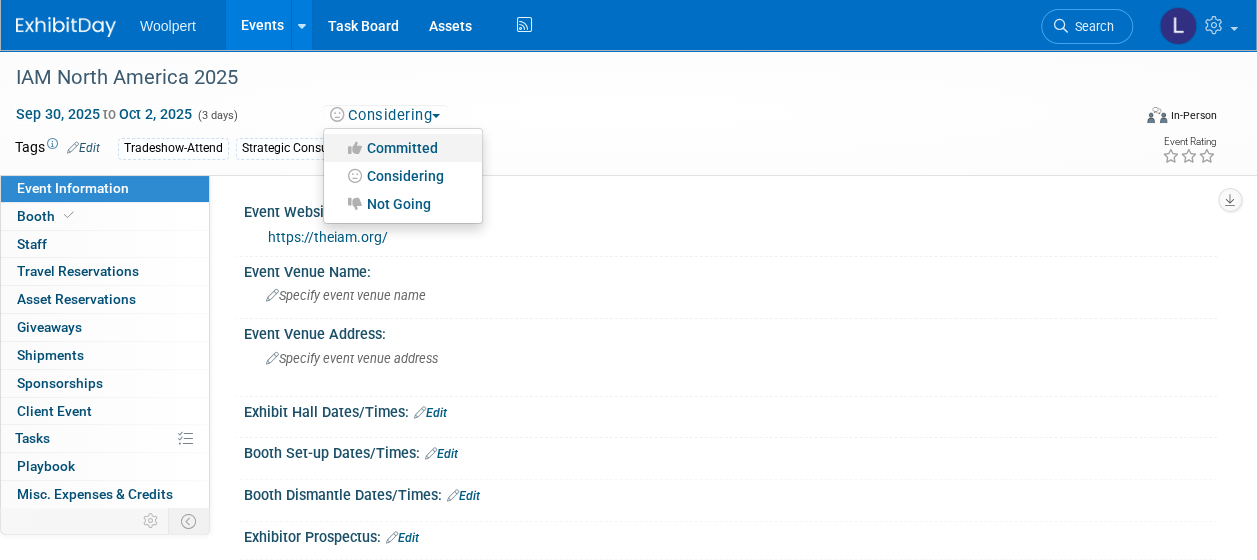 click on "Committed" at bounding box center (403, 148) 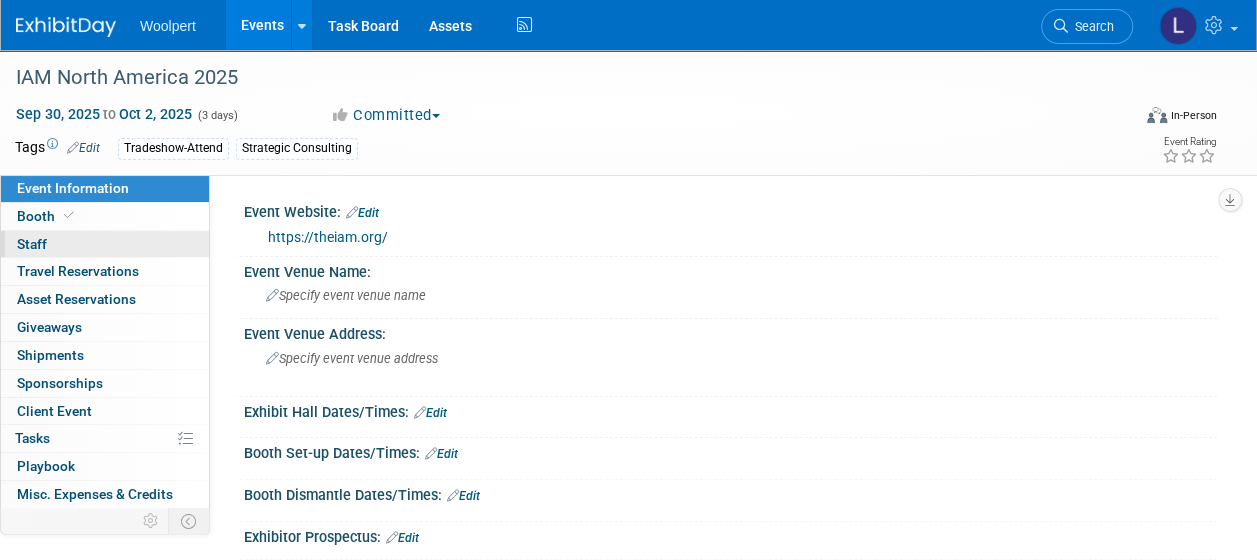 click on "0
Staff 0" at bounding box center [105, 244] 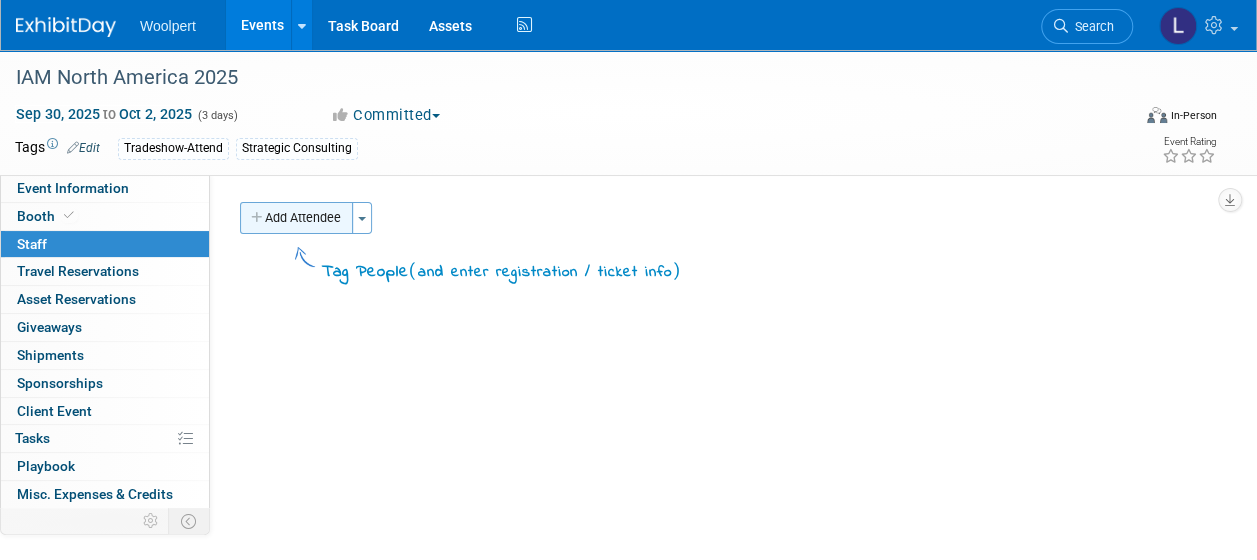 click on "Add Attendee" at bounding box center [296, 218] 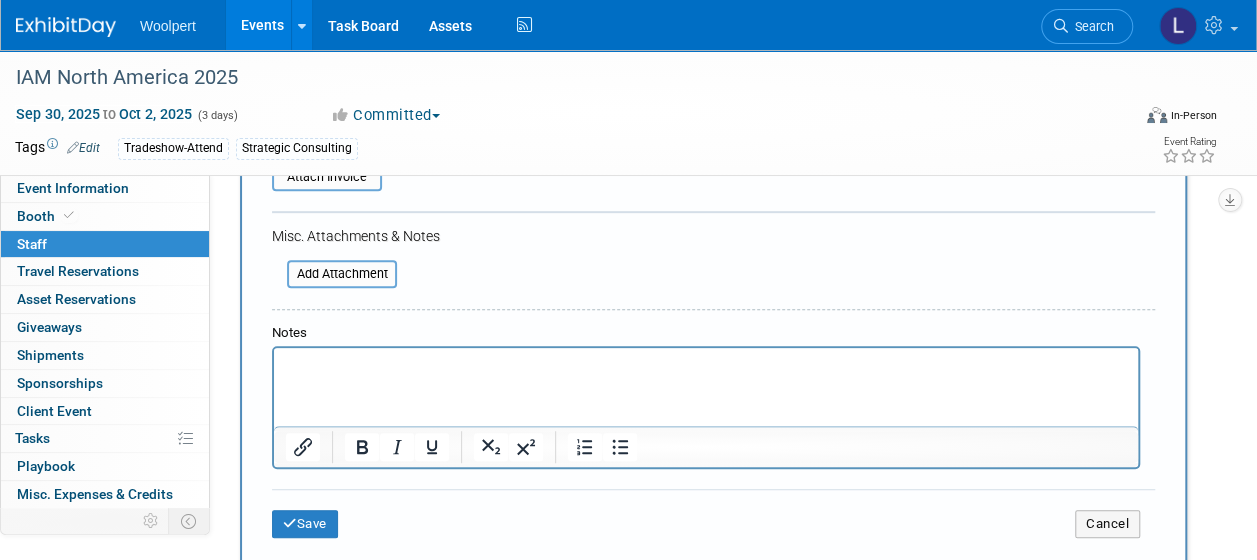 scroll, scrollTop: 430, scrollLeft: 0, axis: vertical 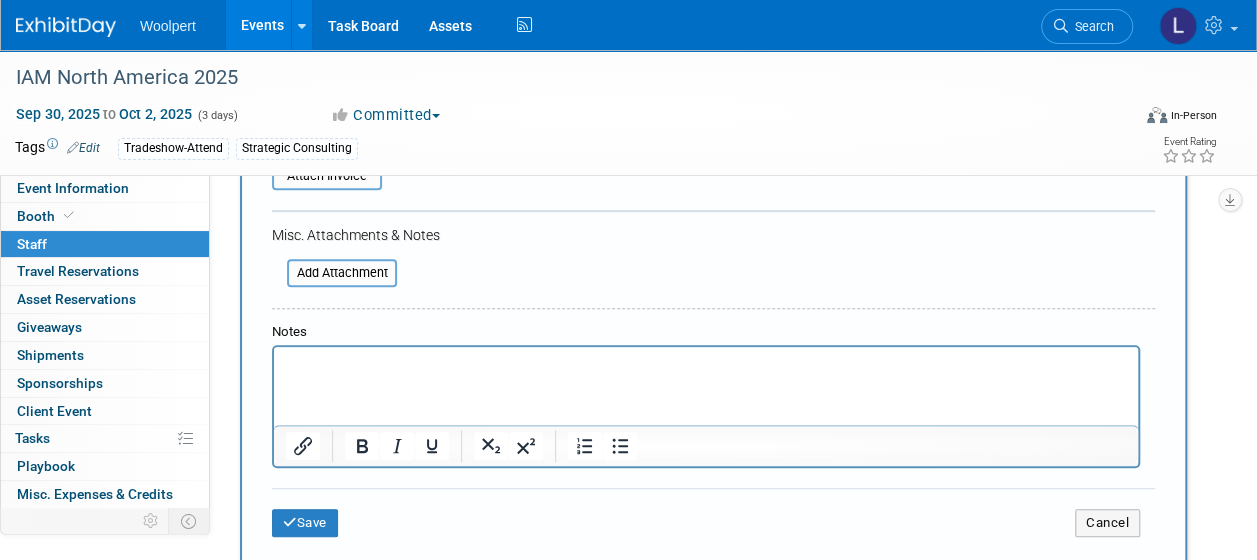 click at bounding box center (706, 361) 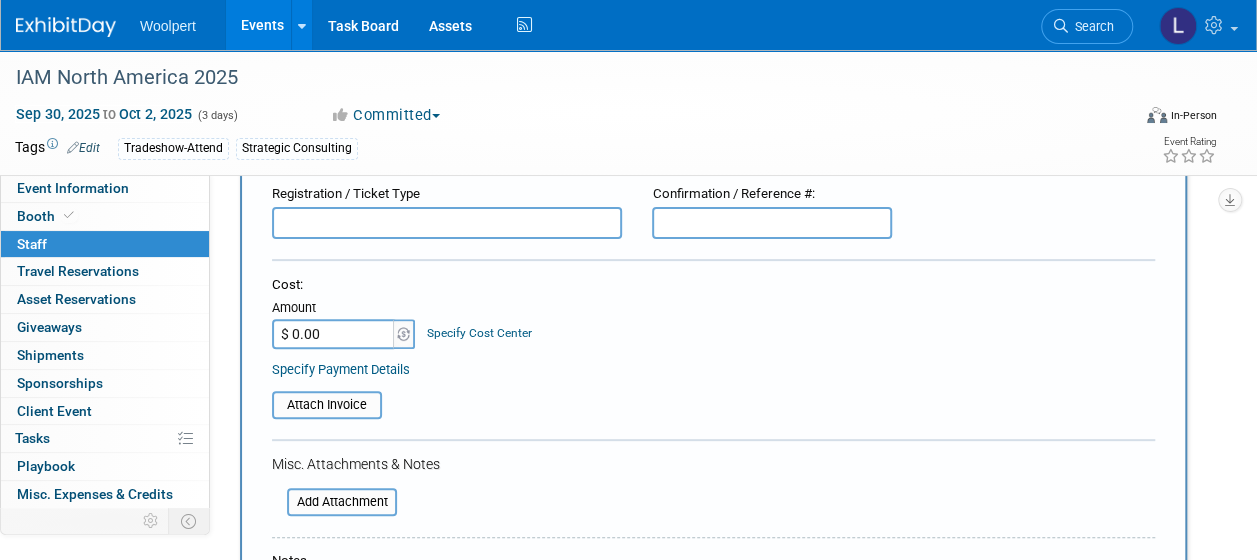 scroll, scrollTop: 200, scrollLeft: 0, axis: vertical 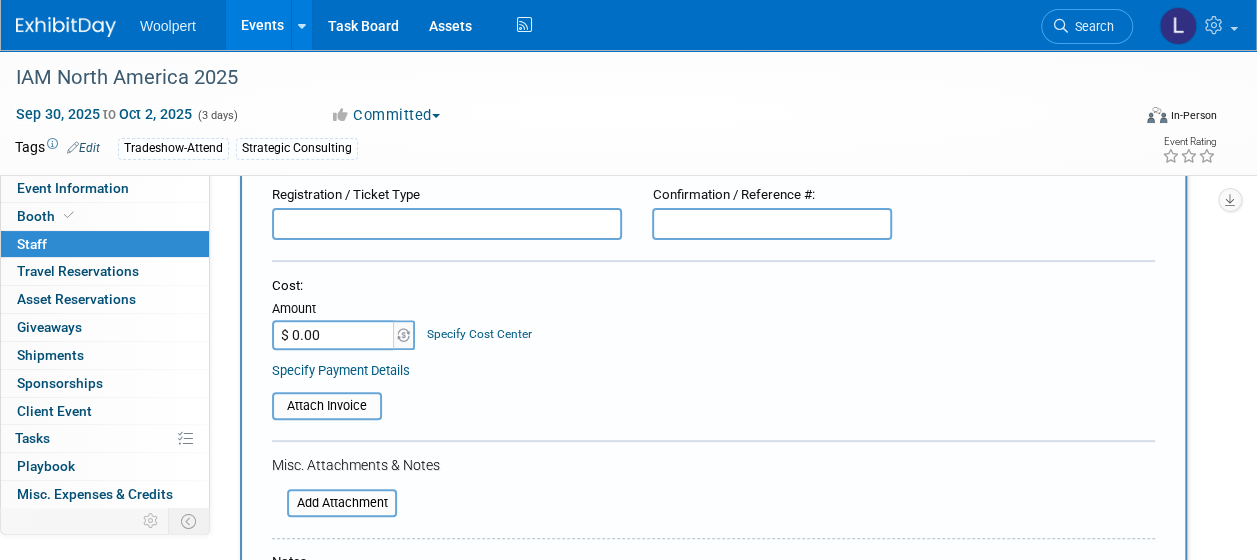 click at bounding box center (772, 224) 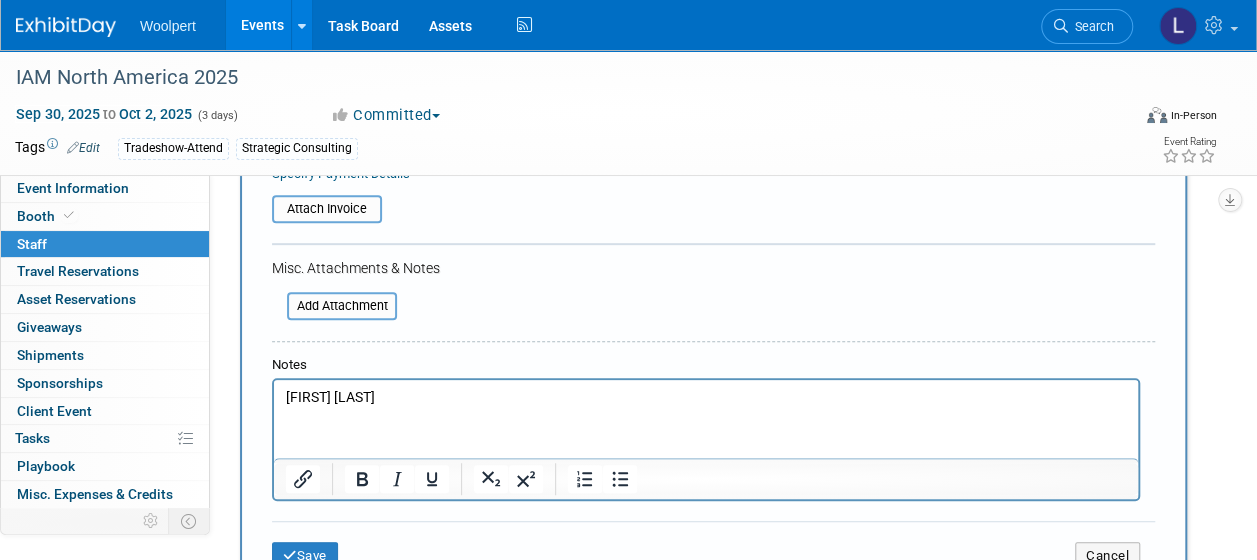 scroll, scrollTop: 400, scrollLeft: 0, axis: vertical 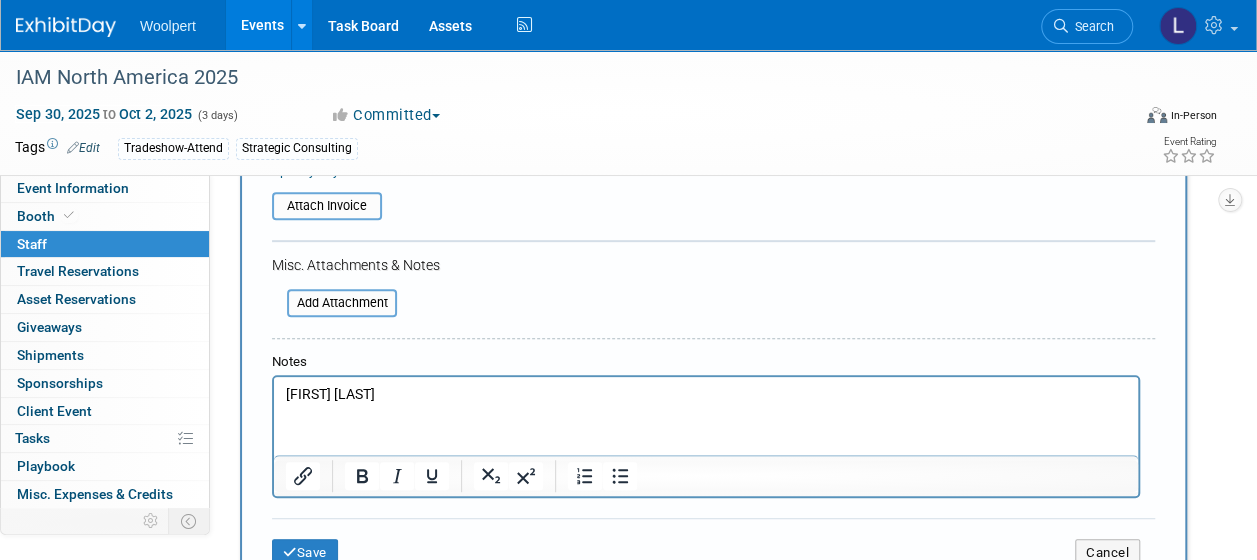 click on "[FIRST] [LAST]" at bounding box center (706, 391) 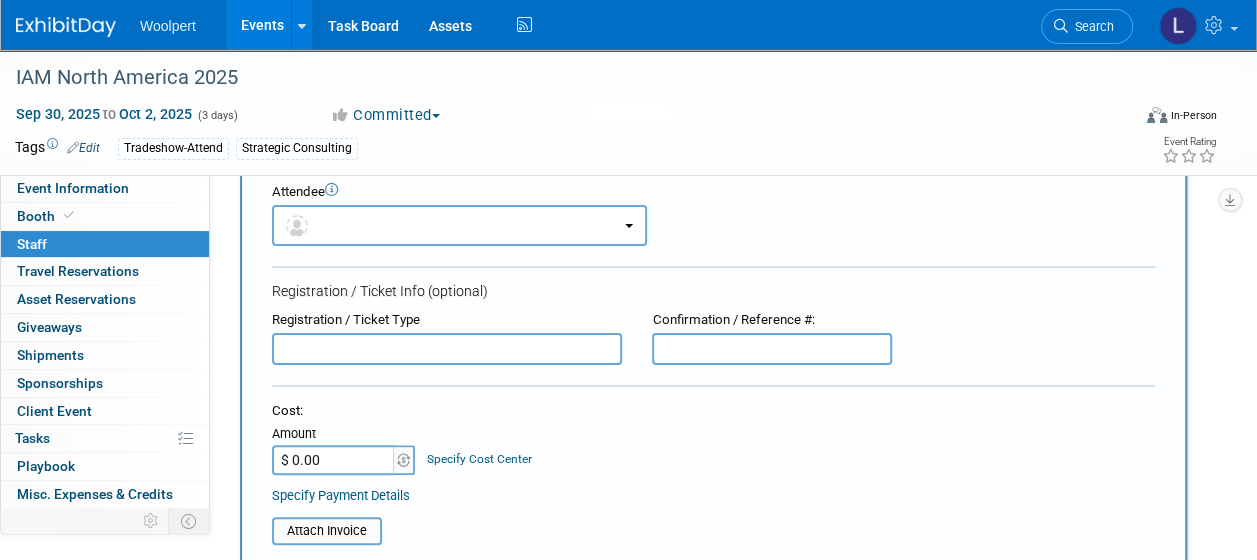 scroll, scrollTop: 0, scrollLeft: 0, axis: both 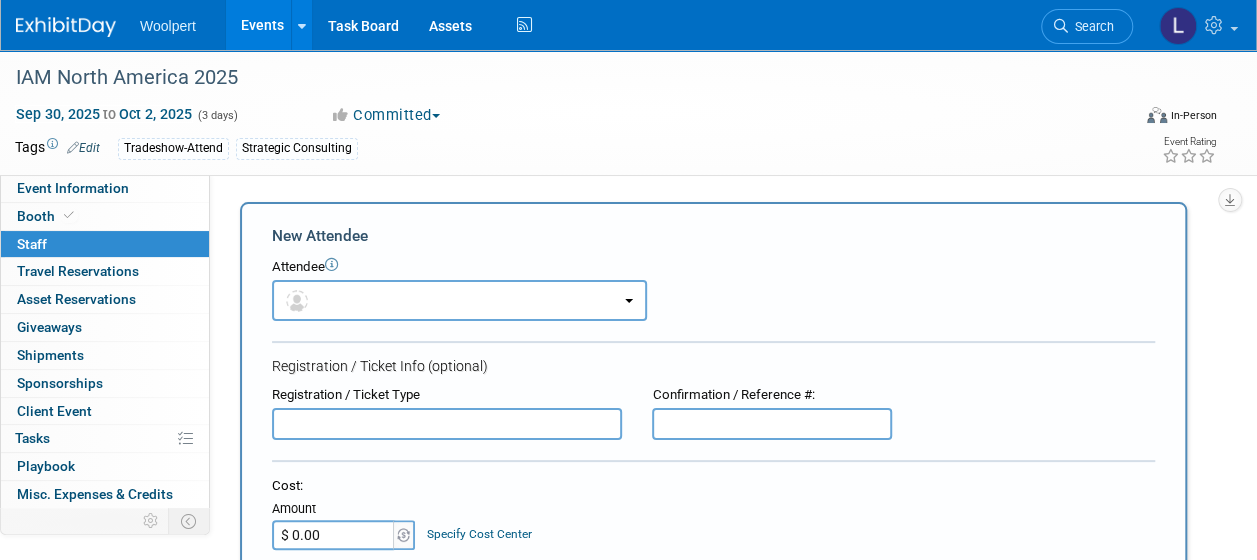 click at bounding box center (772, 424) 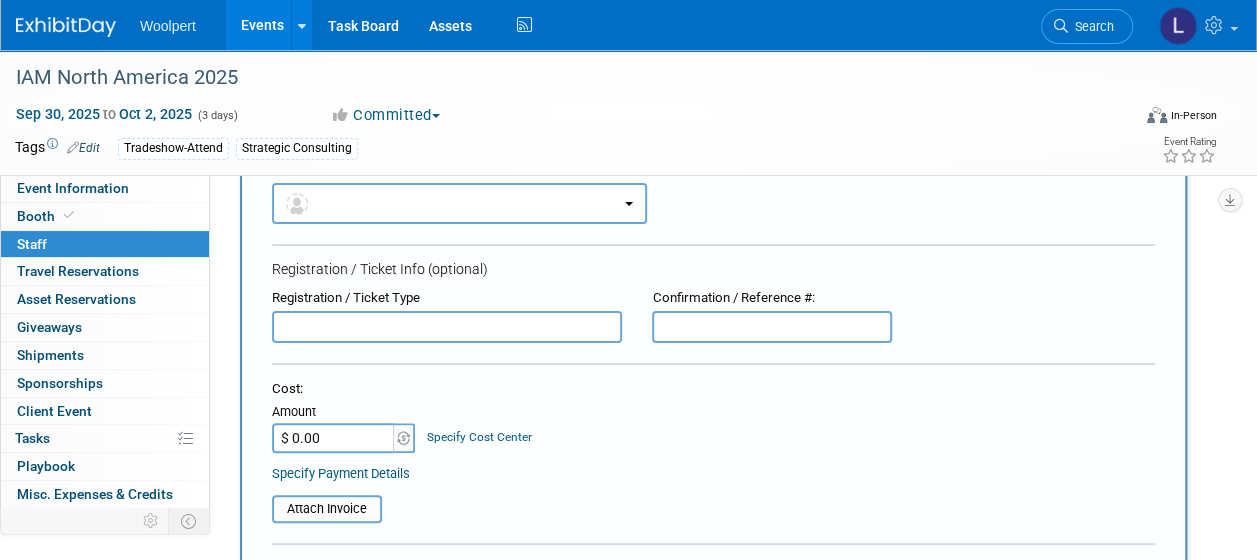 scroll, scrollTop: 102, scrollLeft: 0, axis: vertical 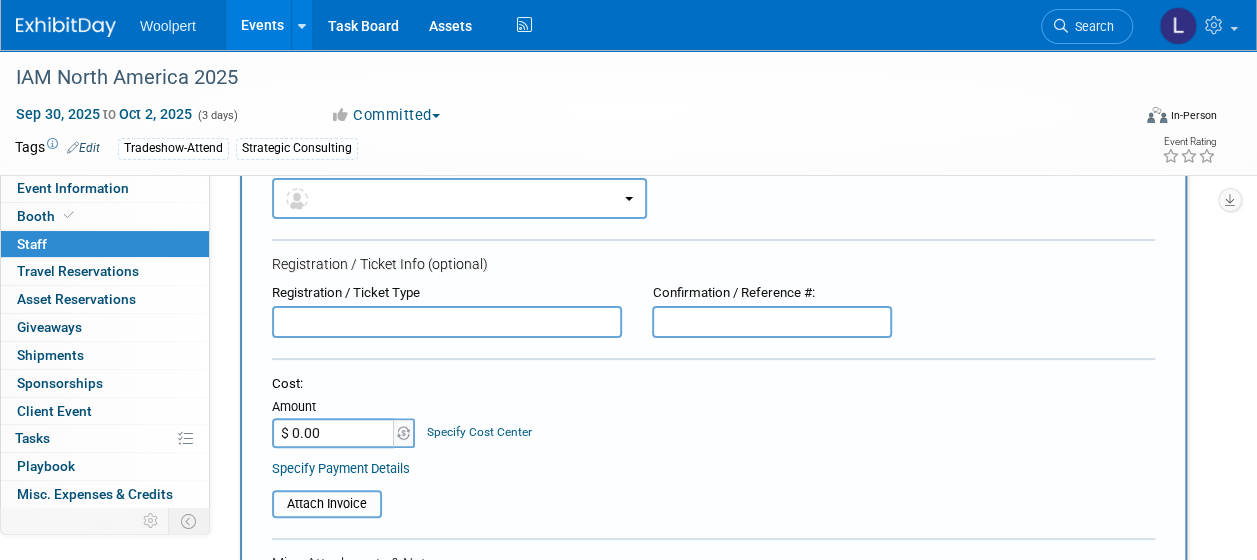 click at bounding box center [447, 322] 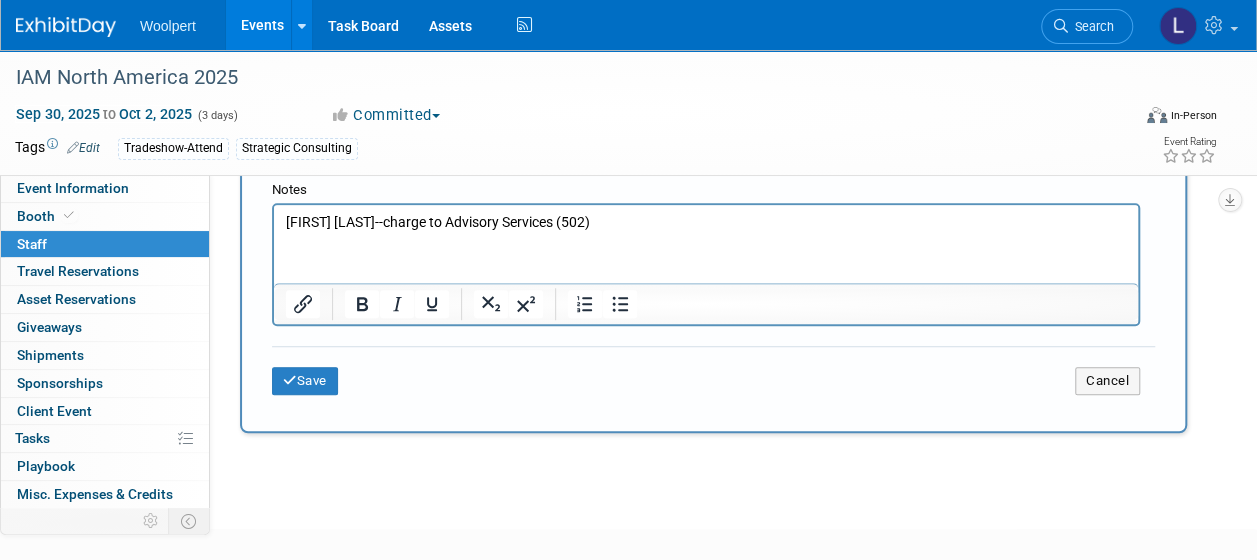 scroll, scrollTop: 578, scrollLeft: 0, axis: vertical 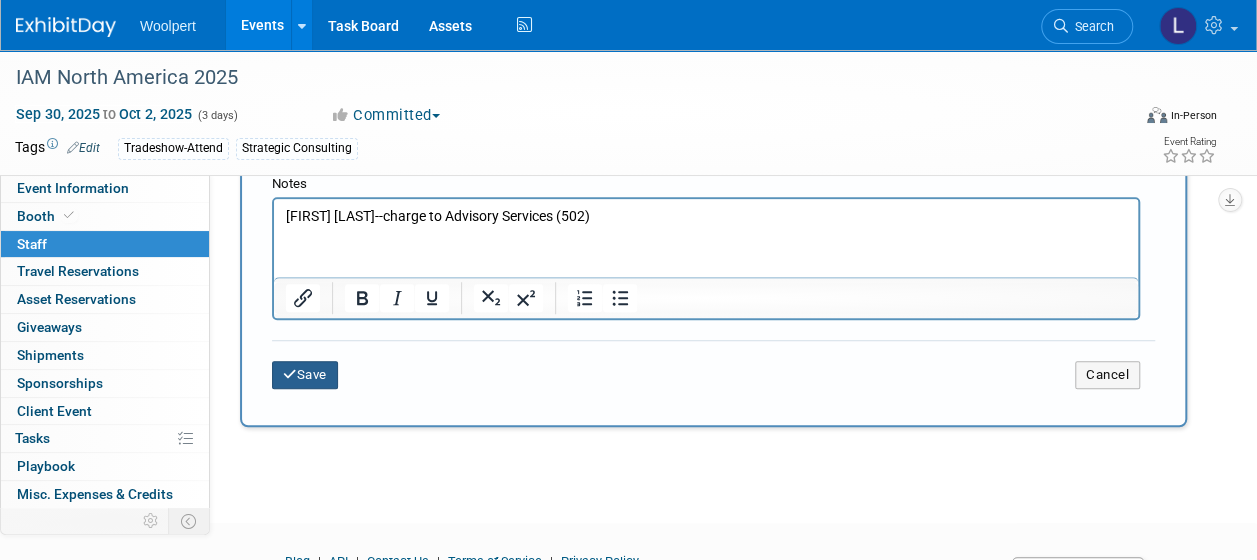 type on "Corporate member price" 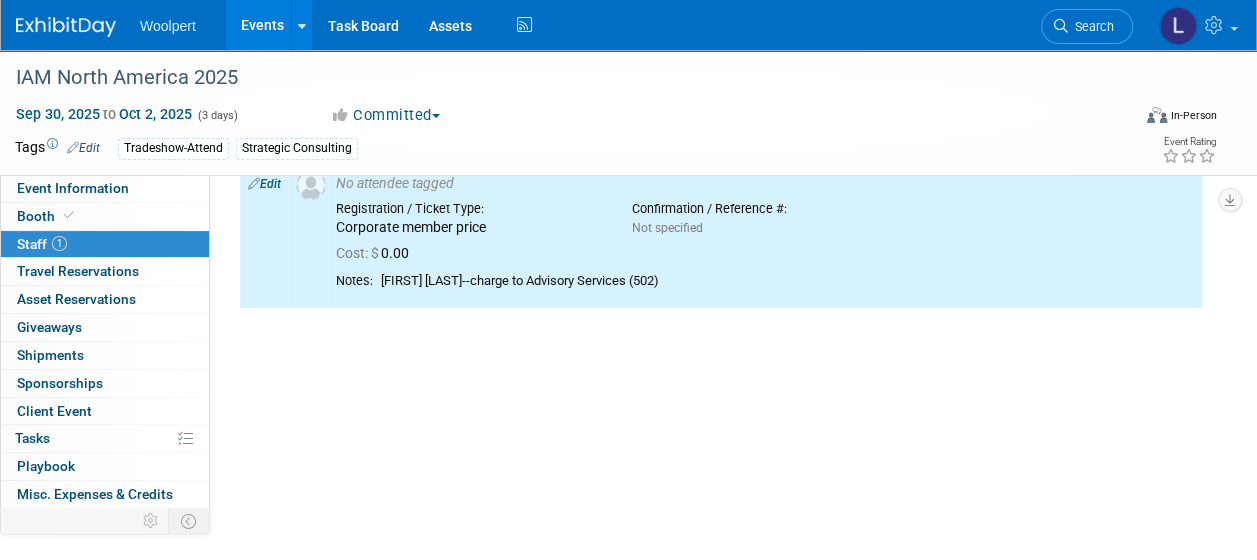 scroll, scrollTop: 0, scrollLeft: 0, axis: both 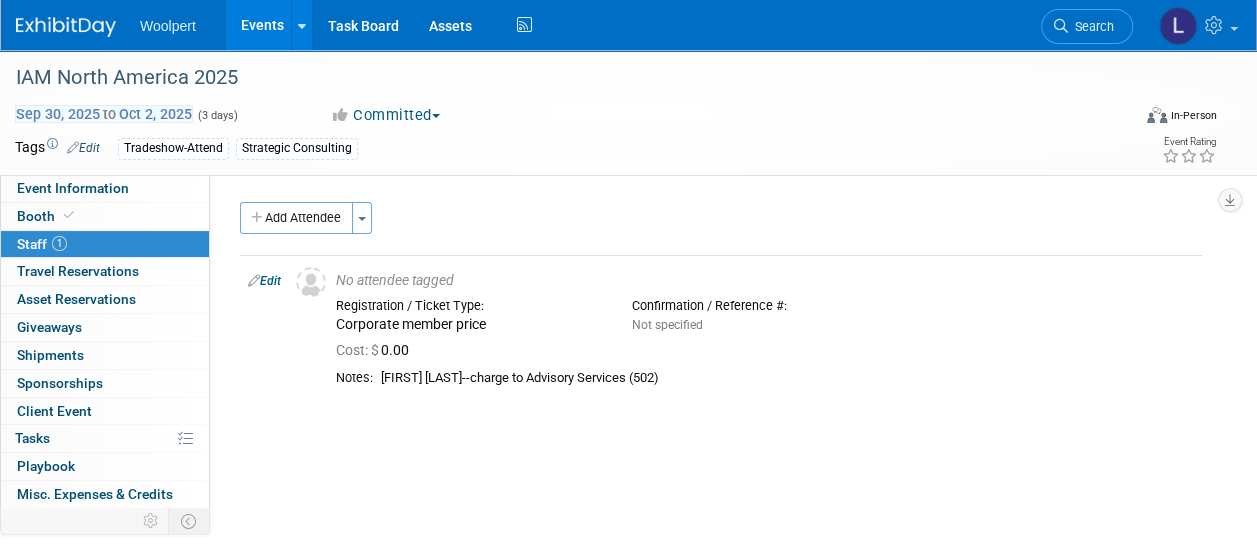 click on "[MONTH] [DAY], [YEAR]  to  [MONTH] [DAY], [YEAR]" at bounding box center [104, 114] 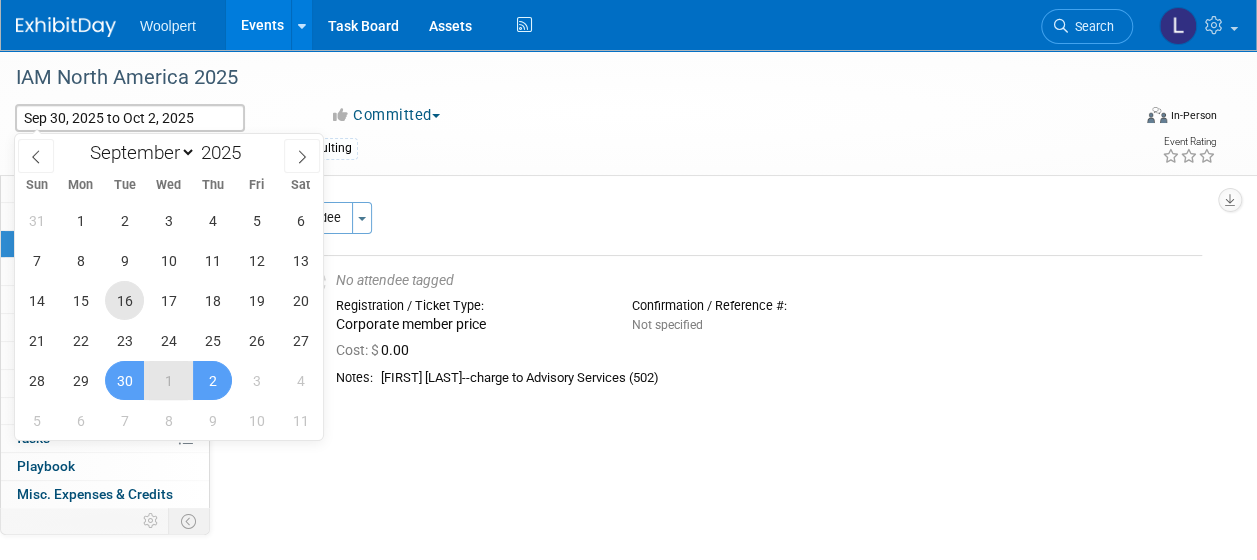 click on "16" at bounding box center (124, 300) 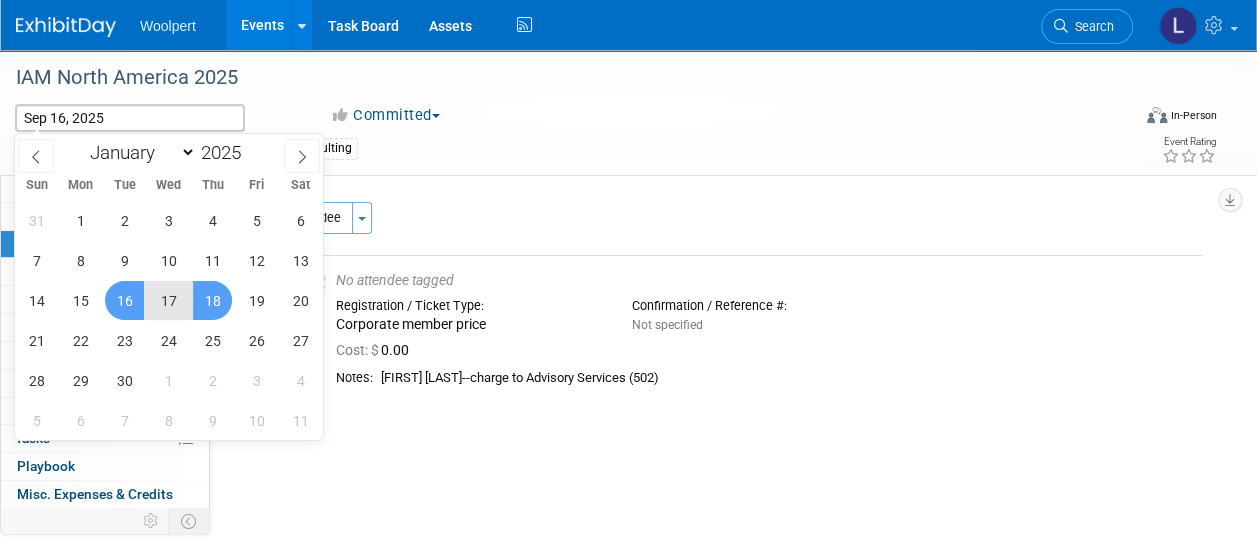 click on "18" at bounding box center (212, 300) 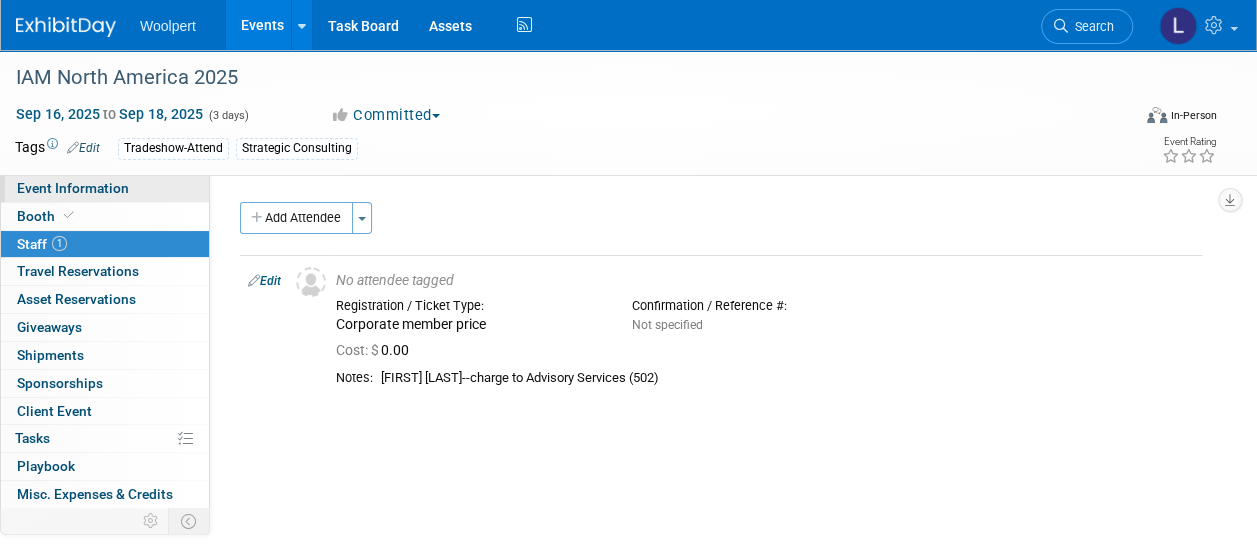 click on "Event Information" at bounding box center (73, 188) 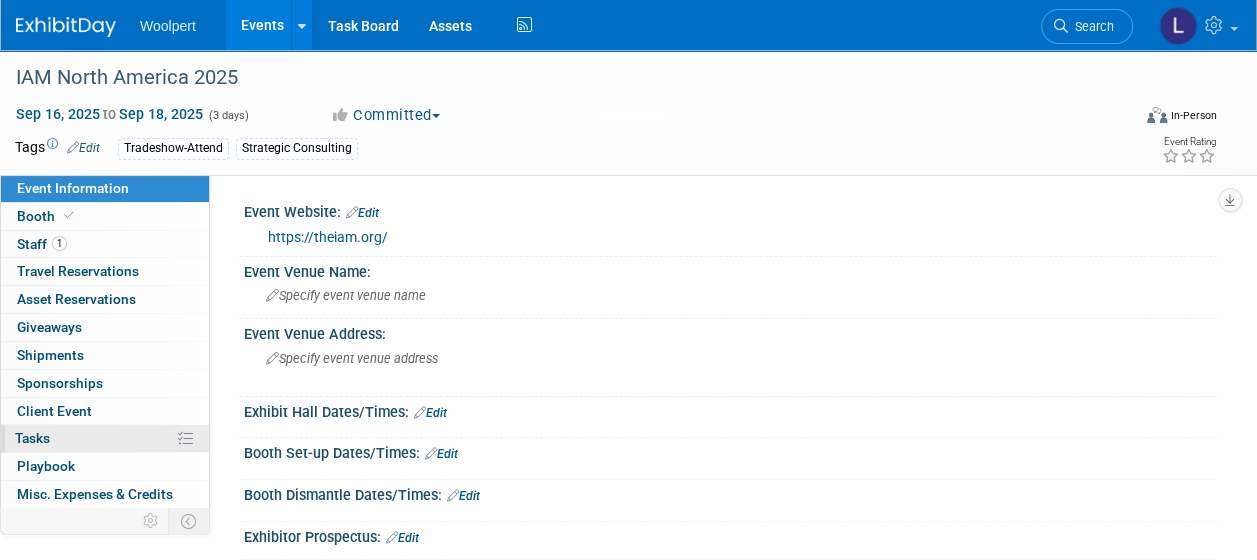 click on "Tasks 0%" at bounding box center (32, 438) 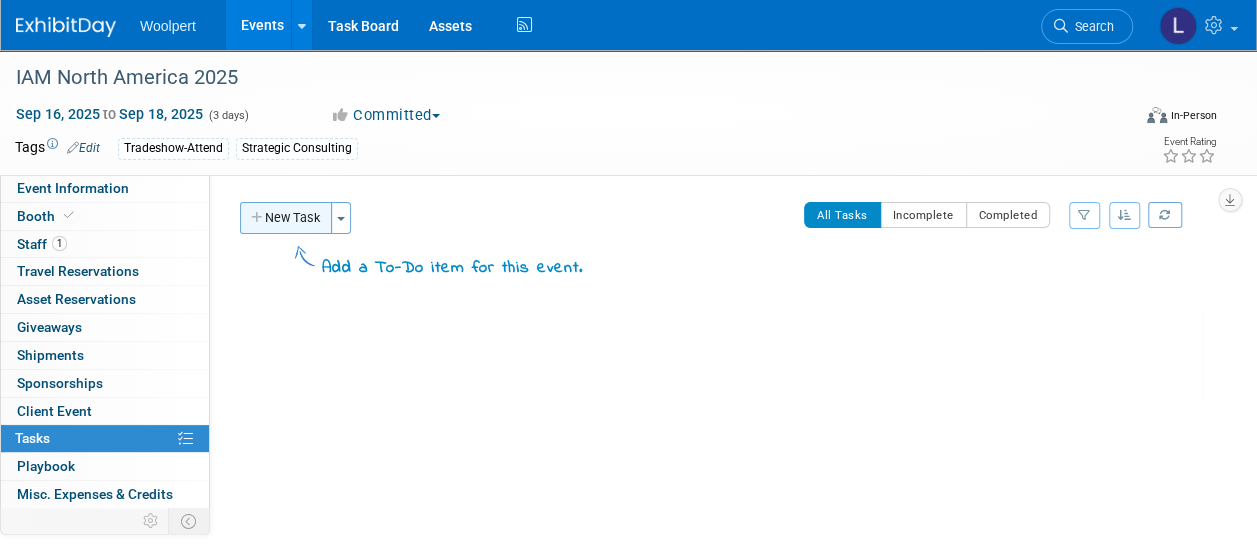 click on "New Task" at bounding box center [286, 218] 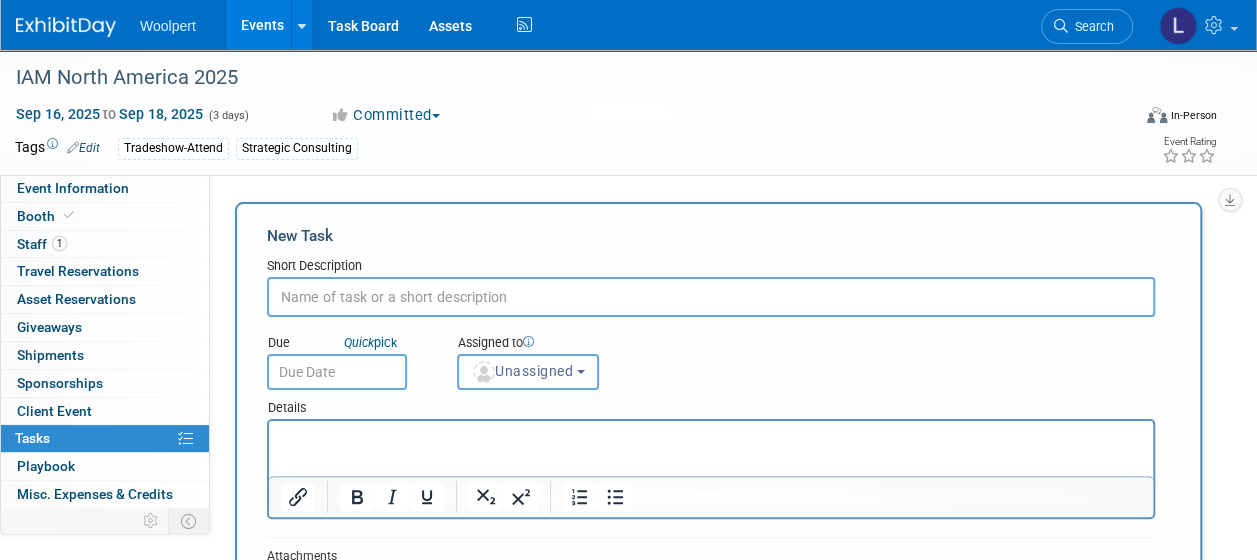 scroll, scrollTop: 0, scrollLeft: 0, axis: both 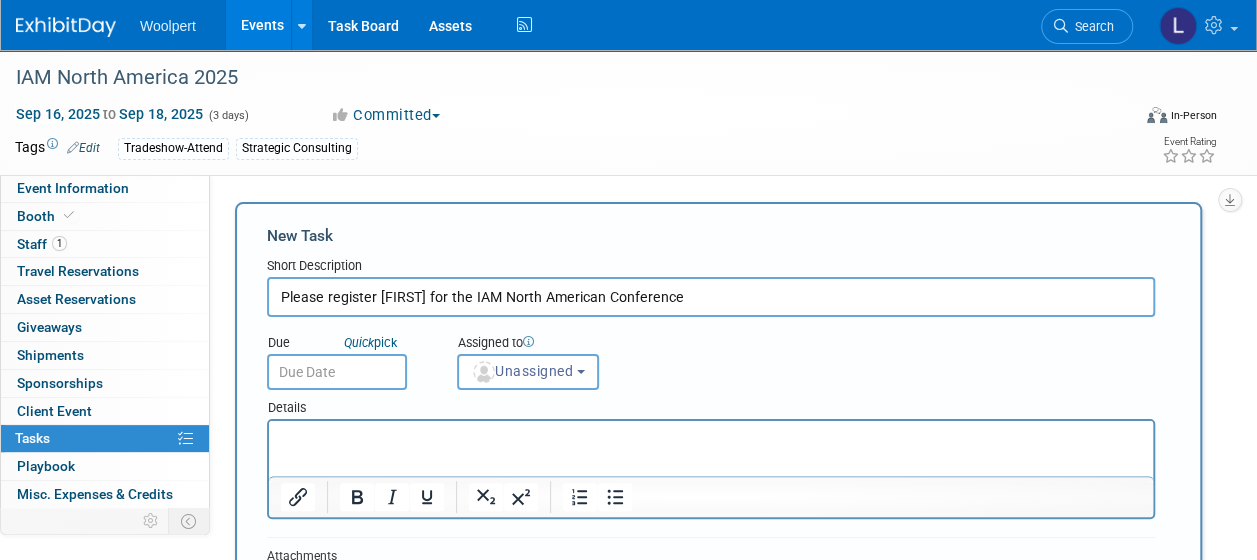 type on "Please register [FIRST] for the IAM North American Conference" 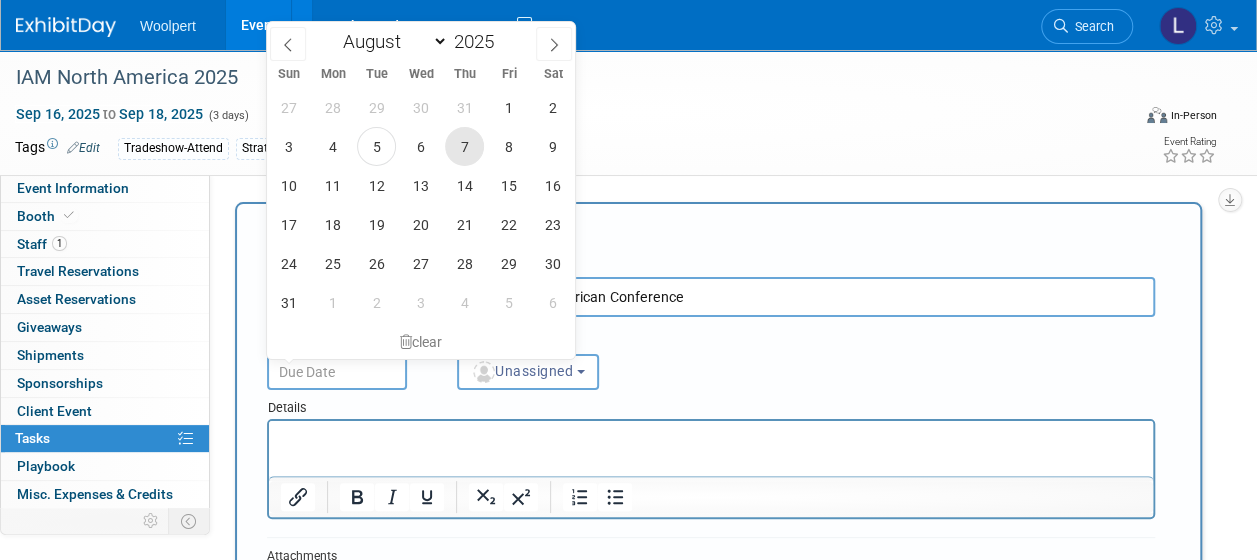 click on "7" at bounding box center [464, 146] 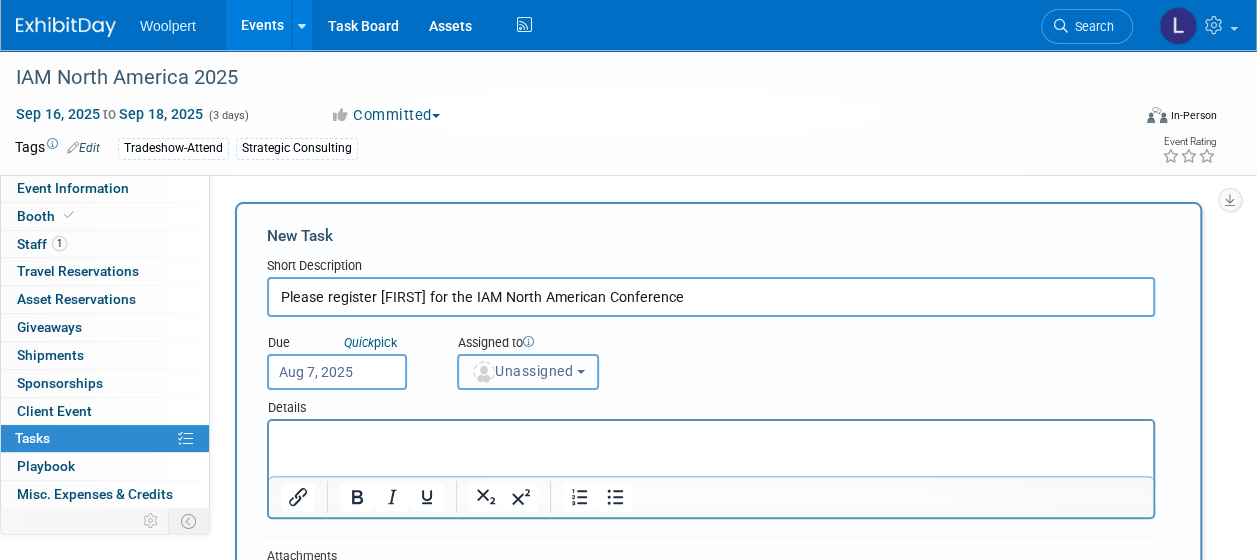click on "Unassigned" at bounding box center (522, 371) 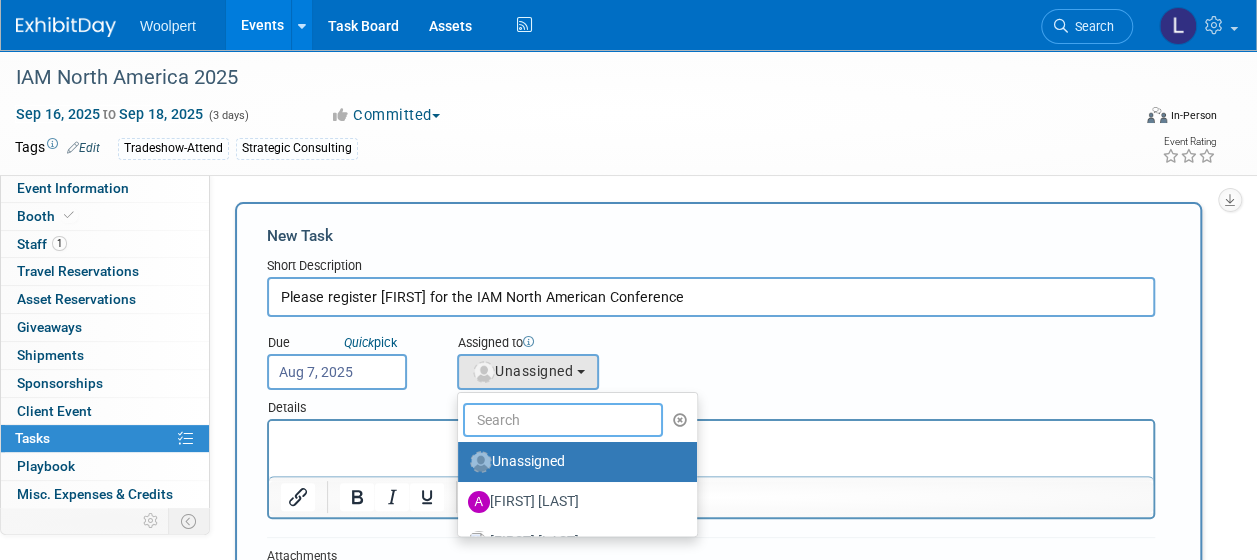 click at bounding box center [563, 420] 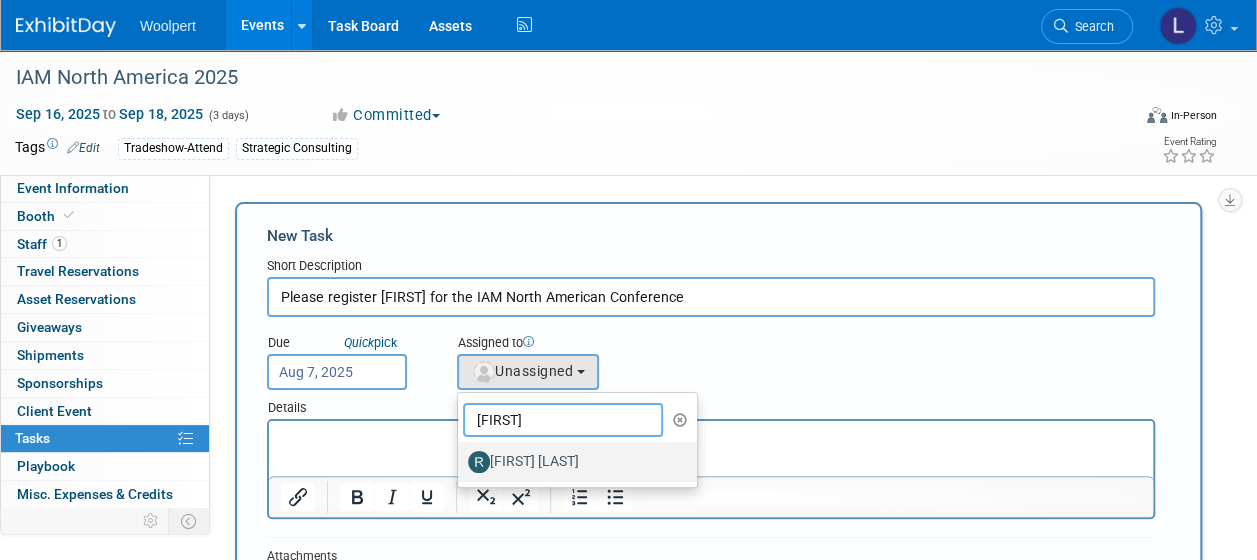 type on "[FIRST]" 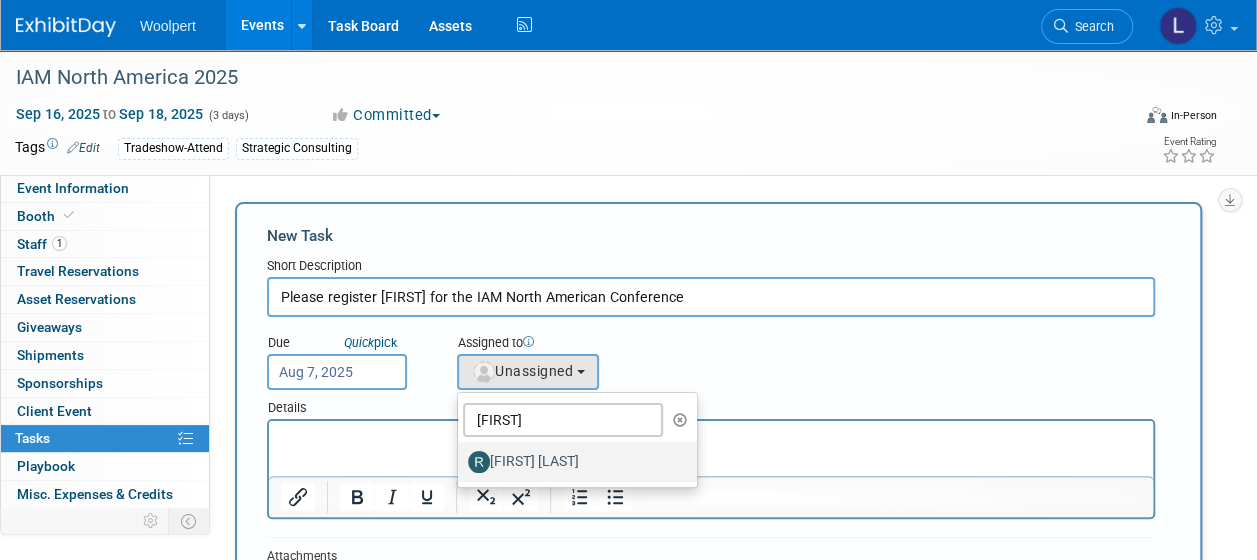 click on "[FIRST] [LAST]" at bounding box center (572, 462) 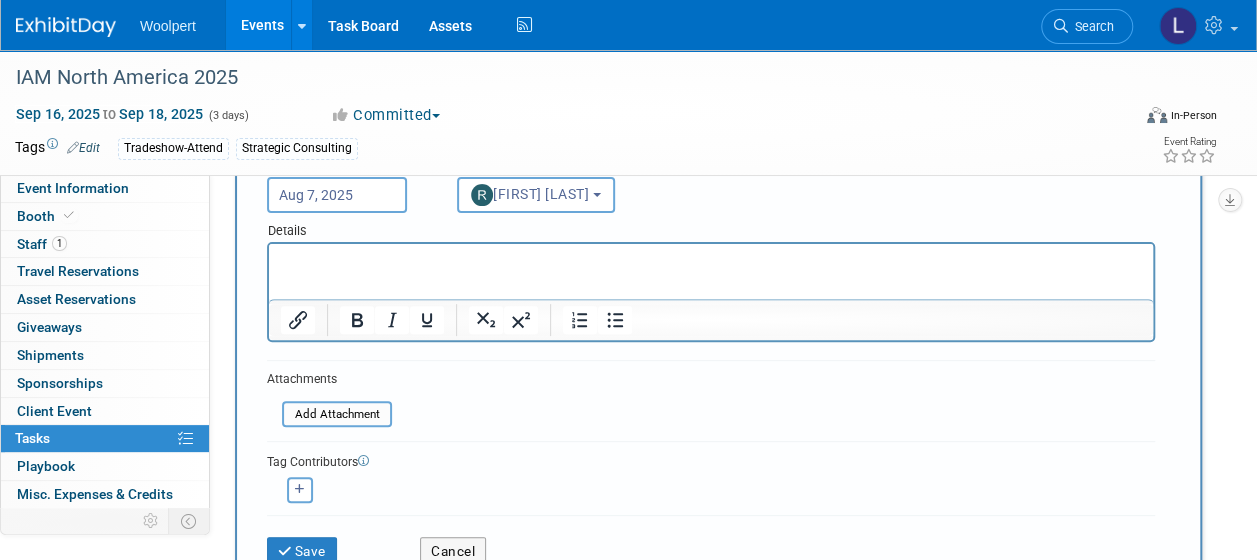 scroll, scrollTop: 178, scrollLeft: 0, axis: vertical 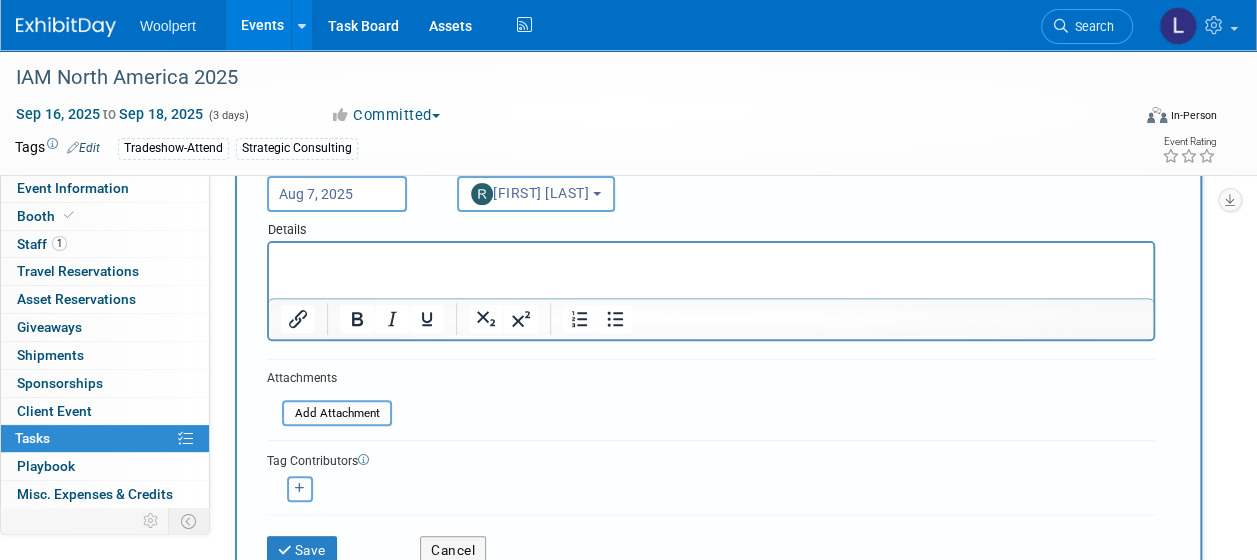 click at bounding box center (300, 488) 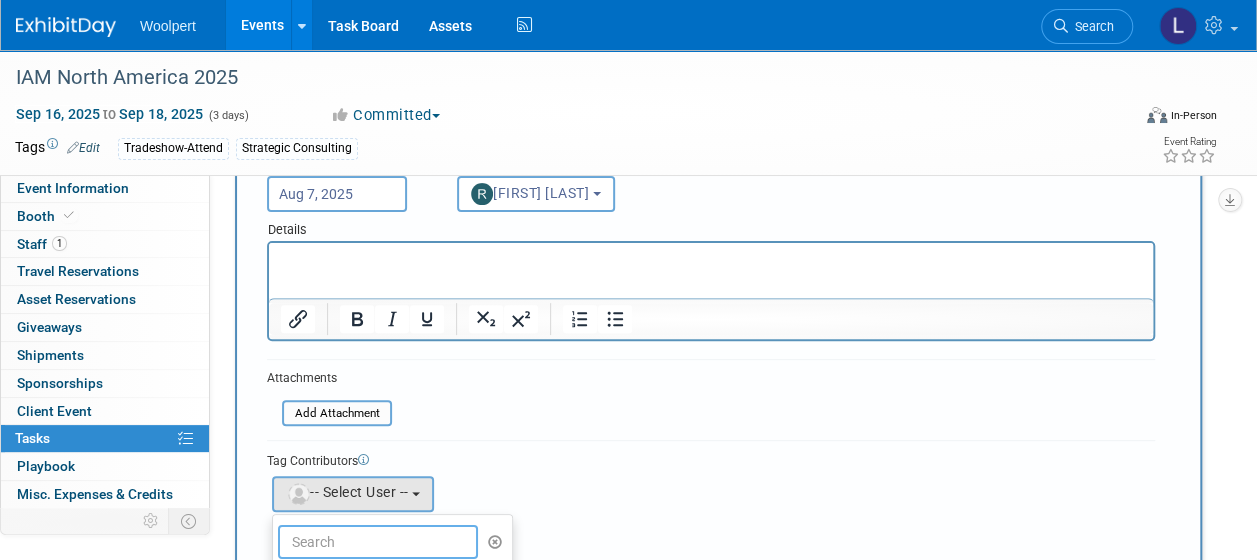 click at bounding box center [378, 542] 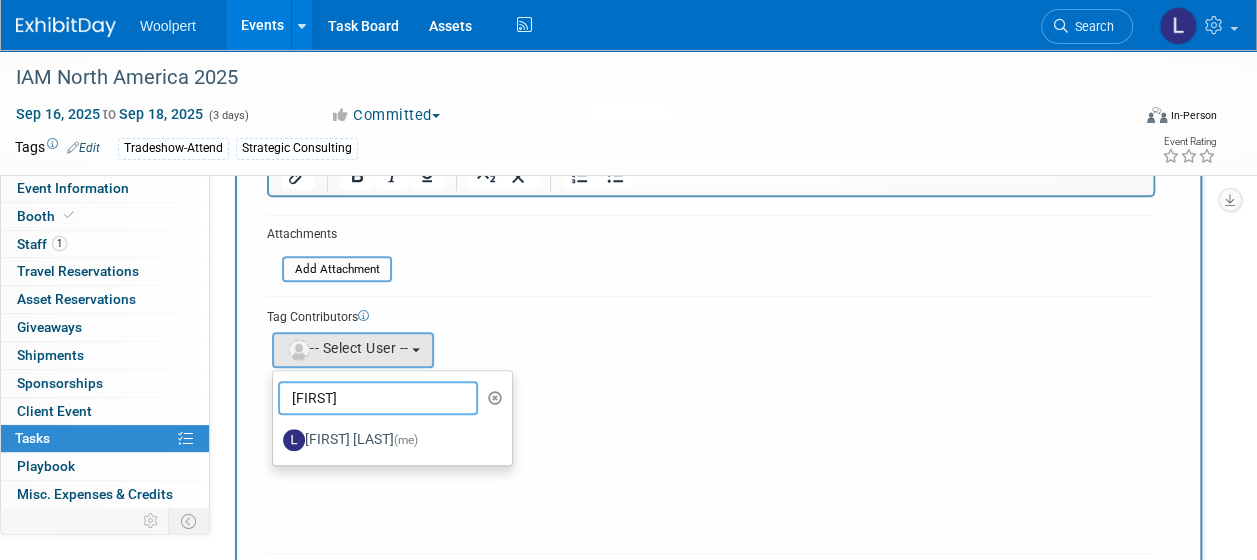 scroll, scrollTop: 323, scrollLeft: 0, axis: vertical 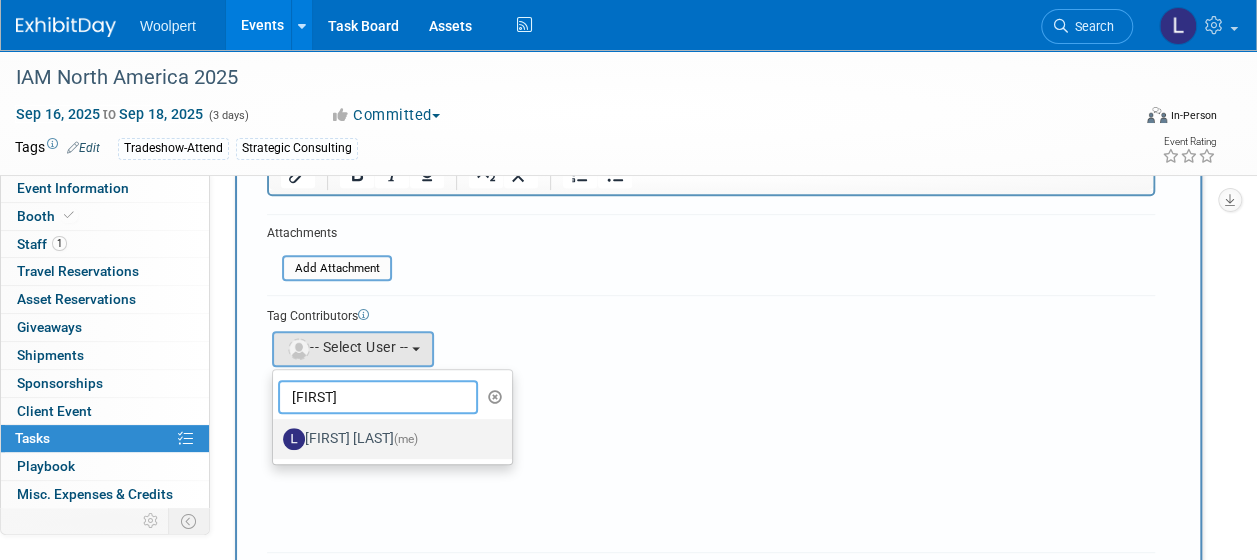 type on "[FIRST]" 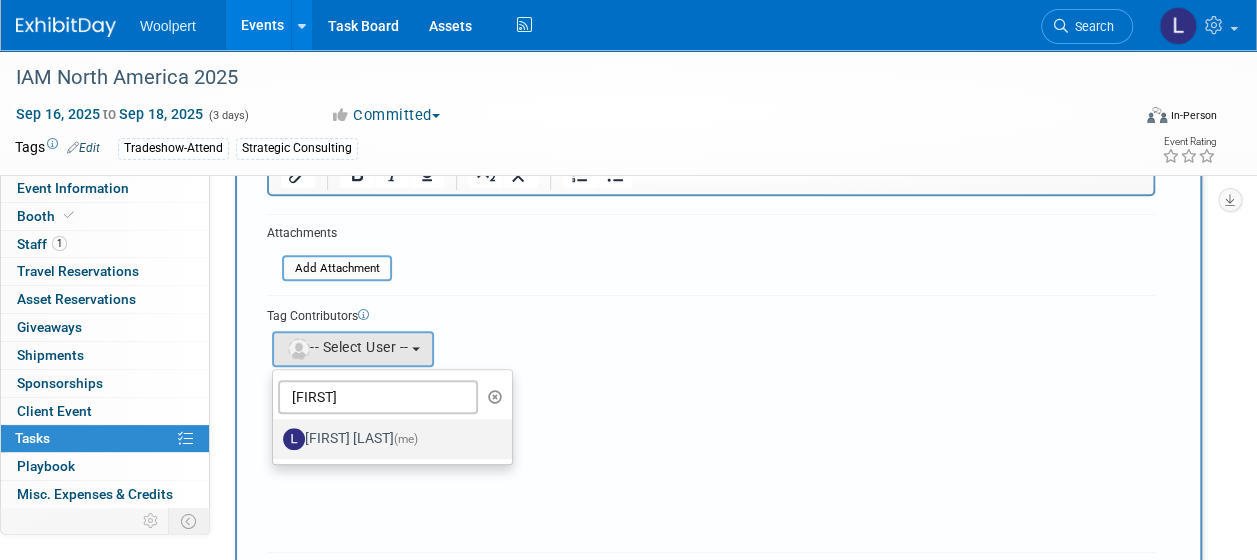 click on "[FIRST] [LAST]
(me)" at bounding box center (387, 439) 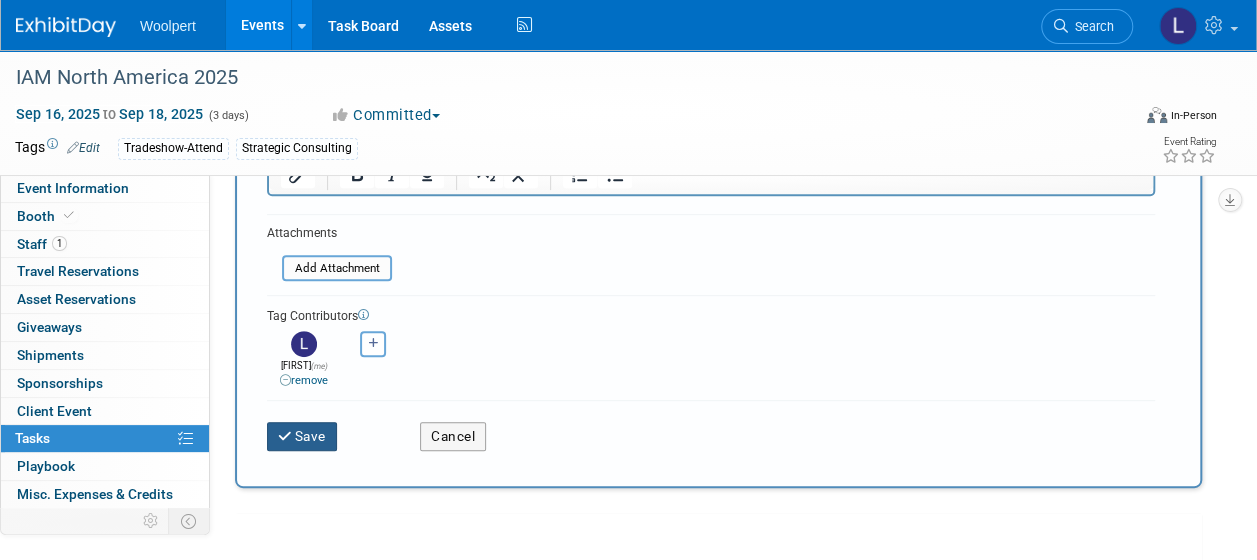 click on "Save" at bounding box center [302, 436] 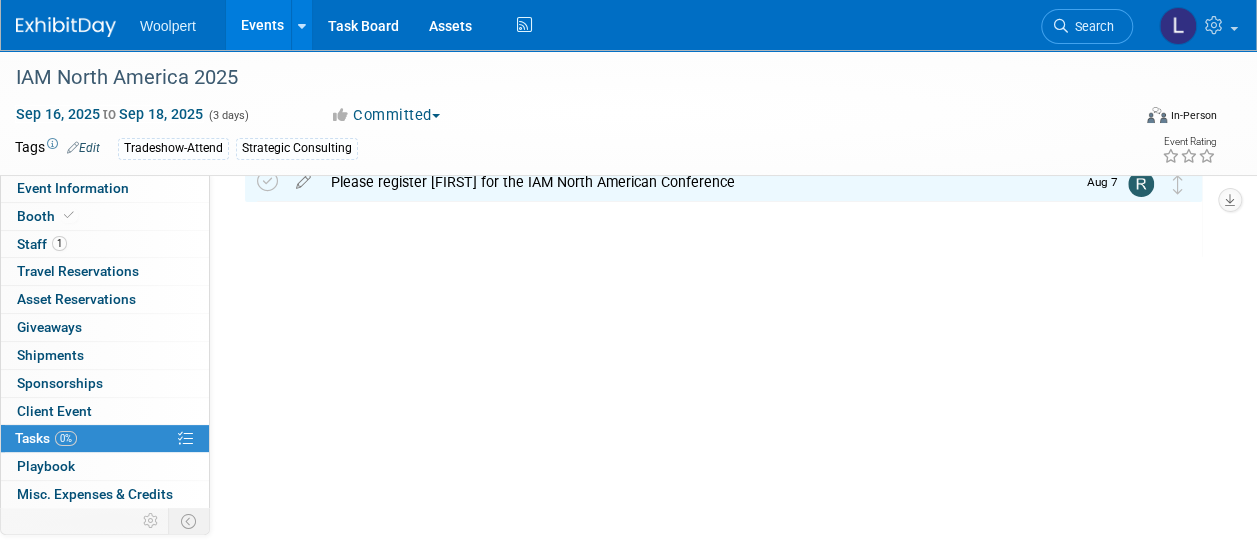 scroll, scrollTop: 0, scrollLeft: 0, axis: both 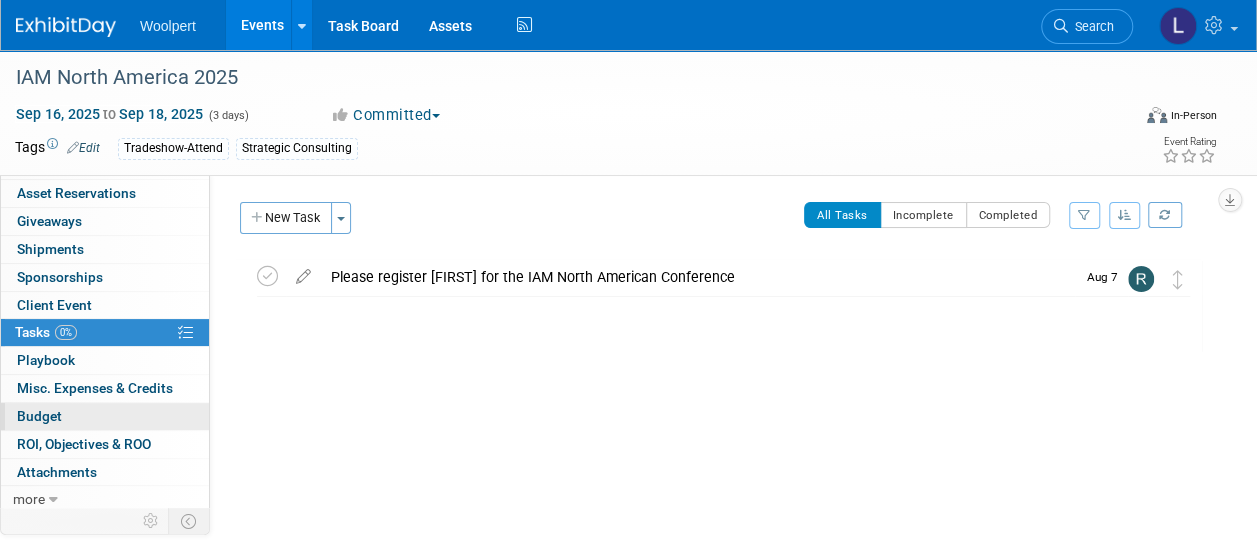 click on "Budget" at bounding box center [105, 416] 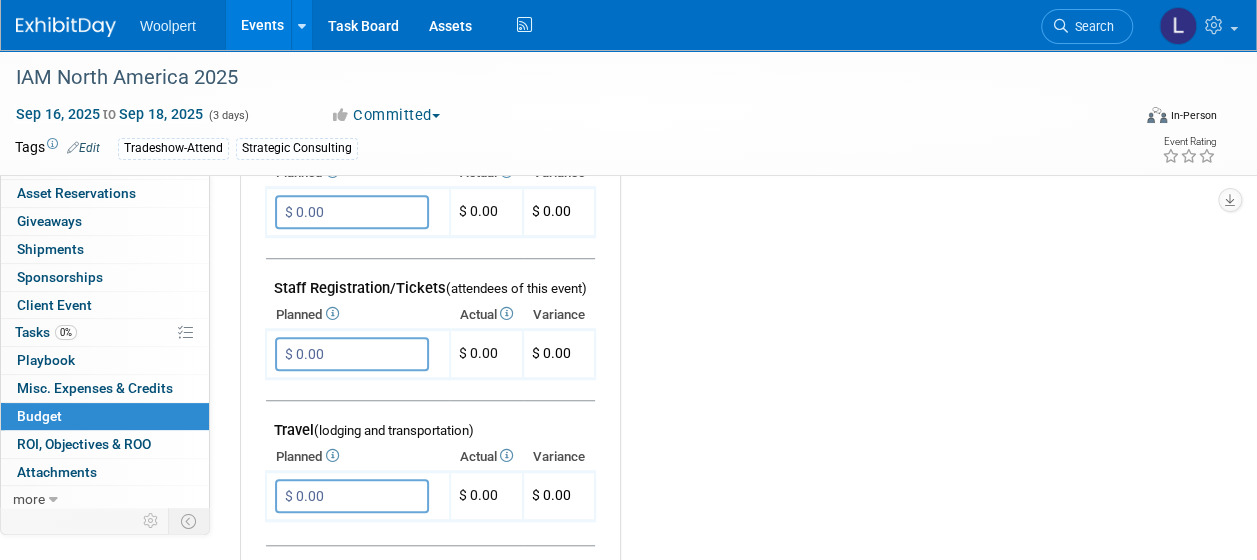 scroll, scrollTop: 561, scrollLeft: 0, axis: vertical 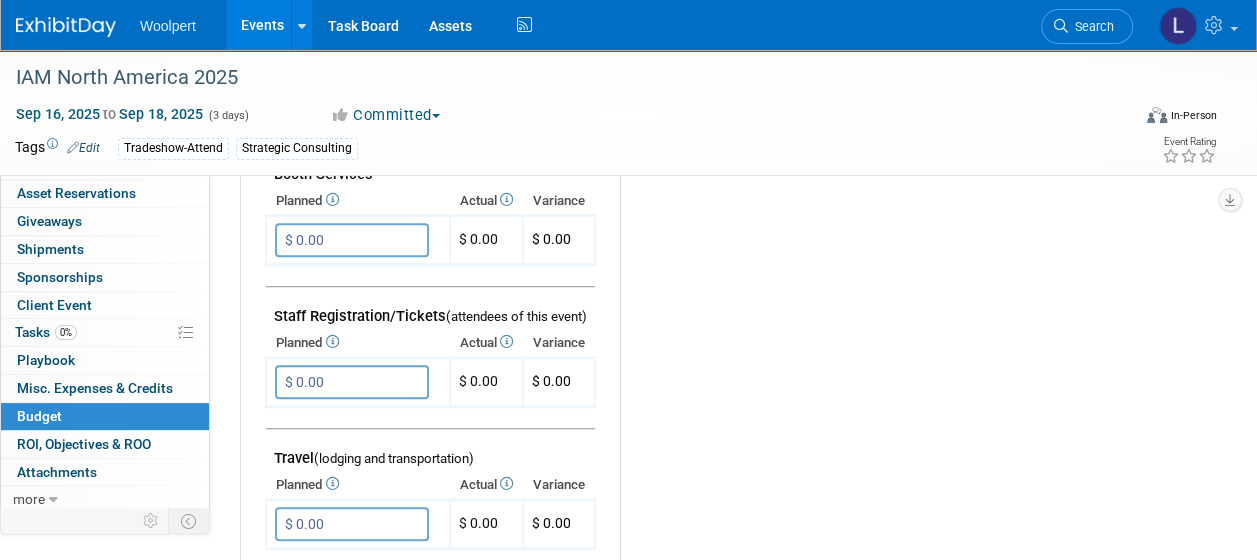 click on "$ 0.00" at bounding box center [352, 382] 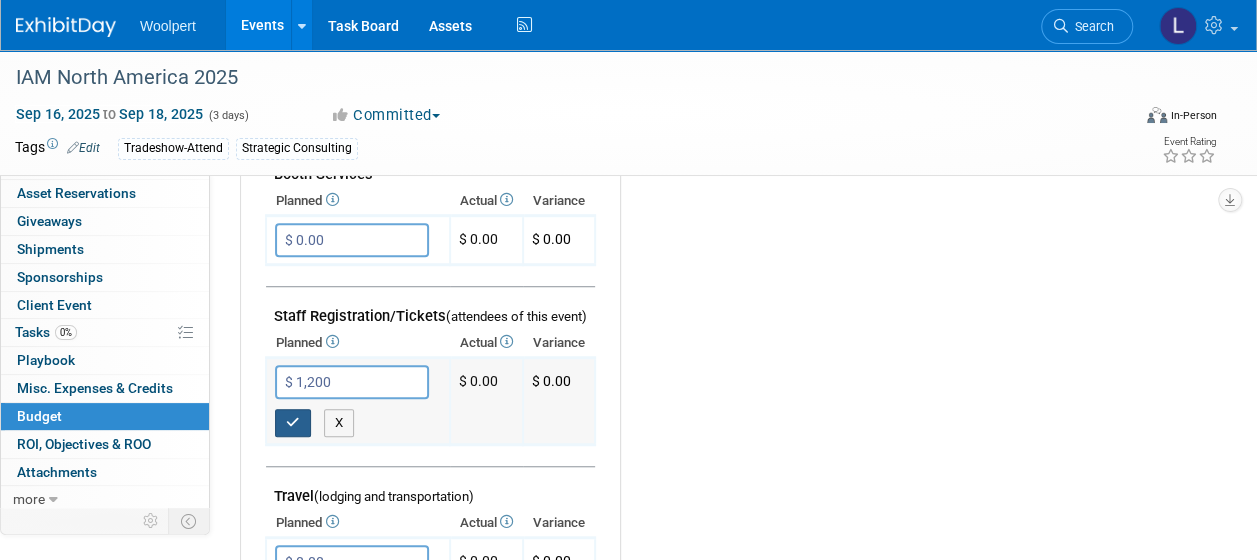 type on "$ 1,200.00" 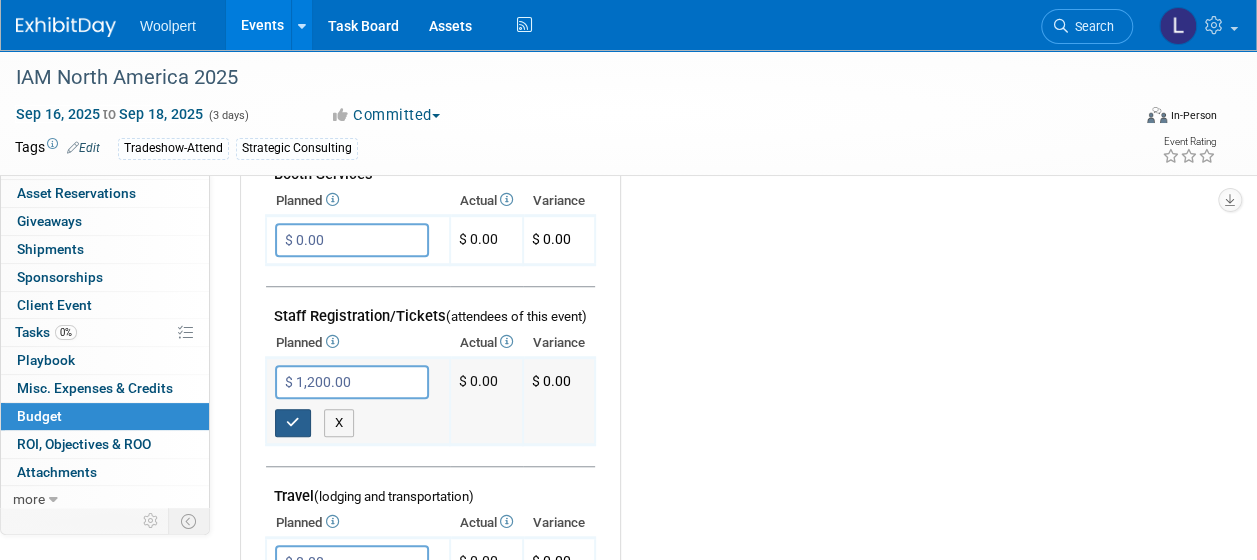 click at bounding box center [293, 423] 